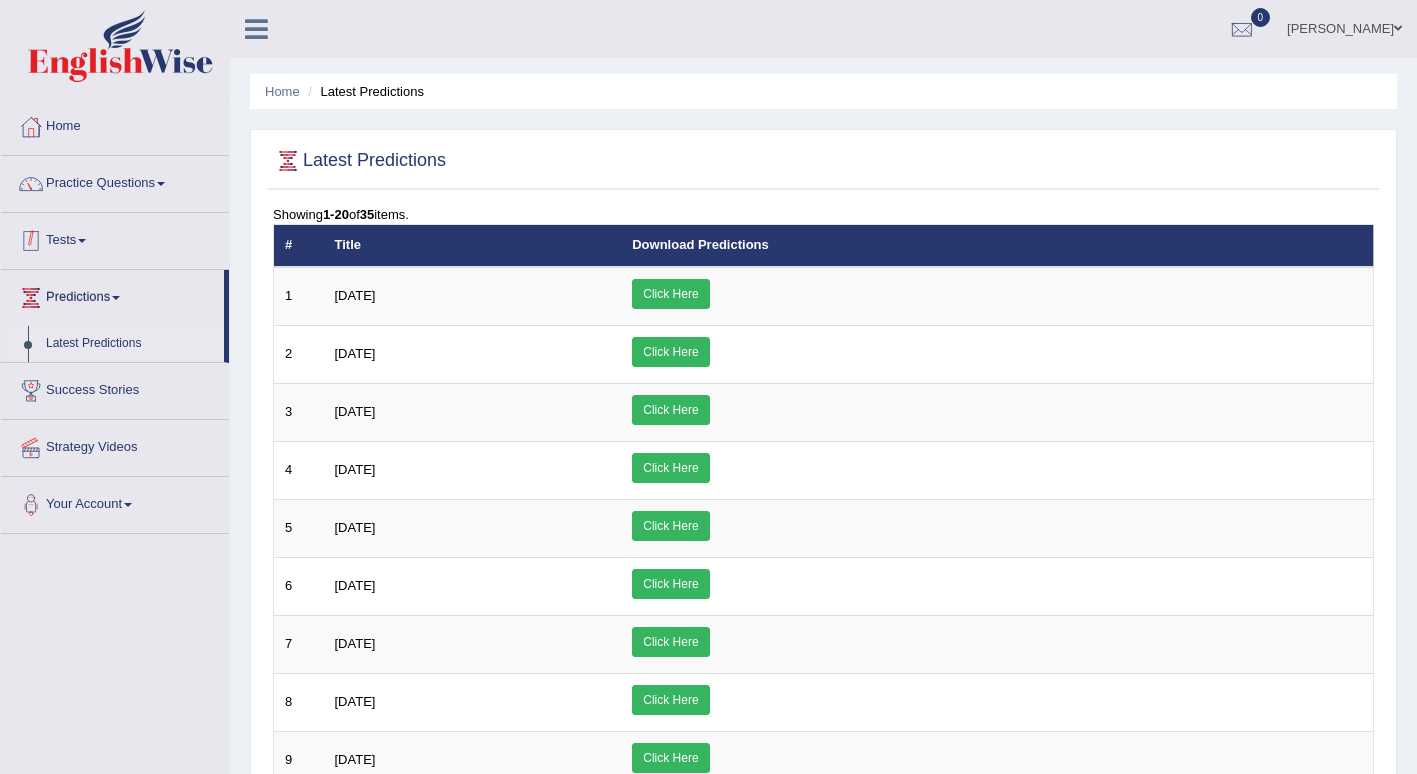 scroll, scrollTop: 0, scrollLeft: 0, axis: both 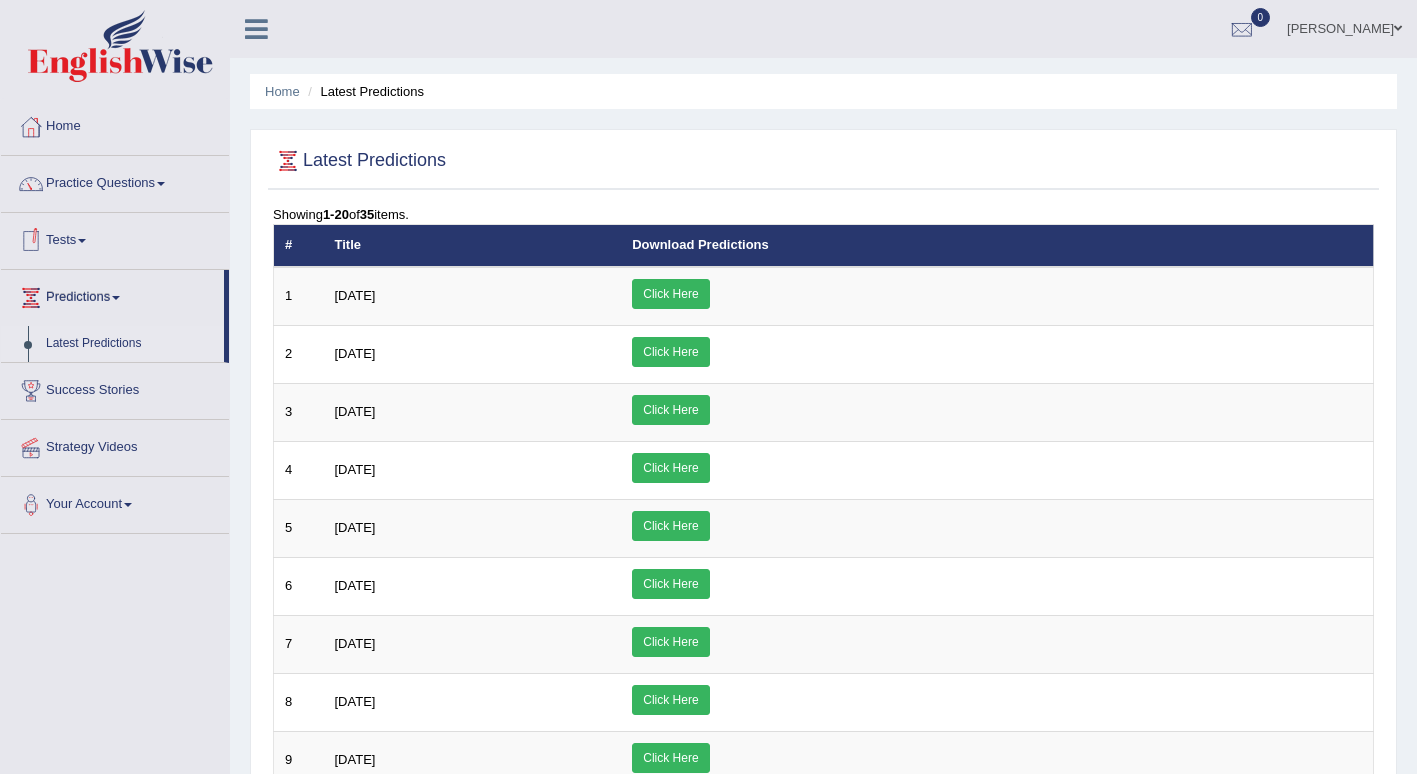click on "Tests" at bounding box center (115, 238) 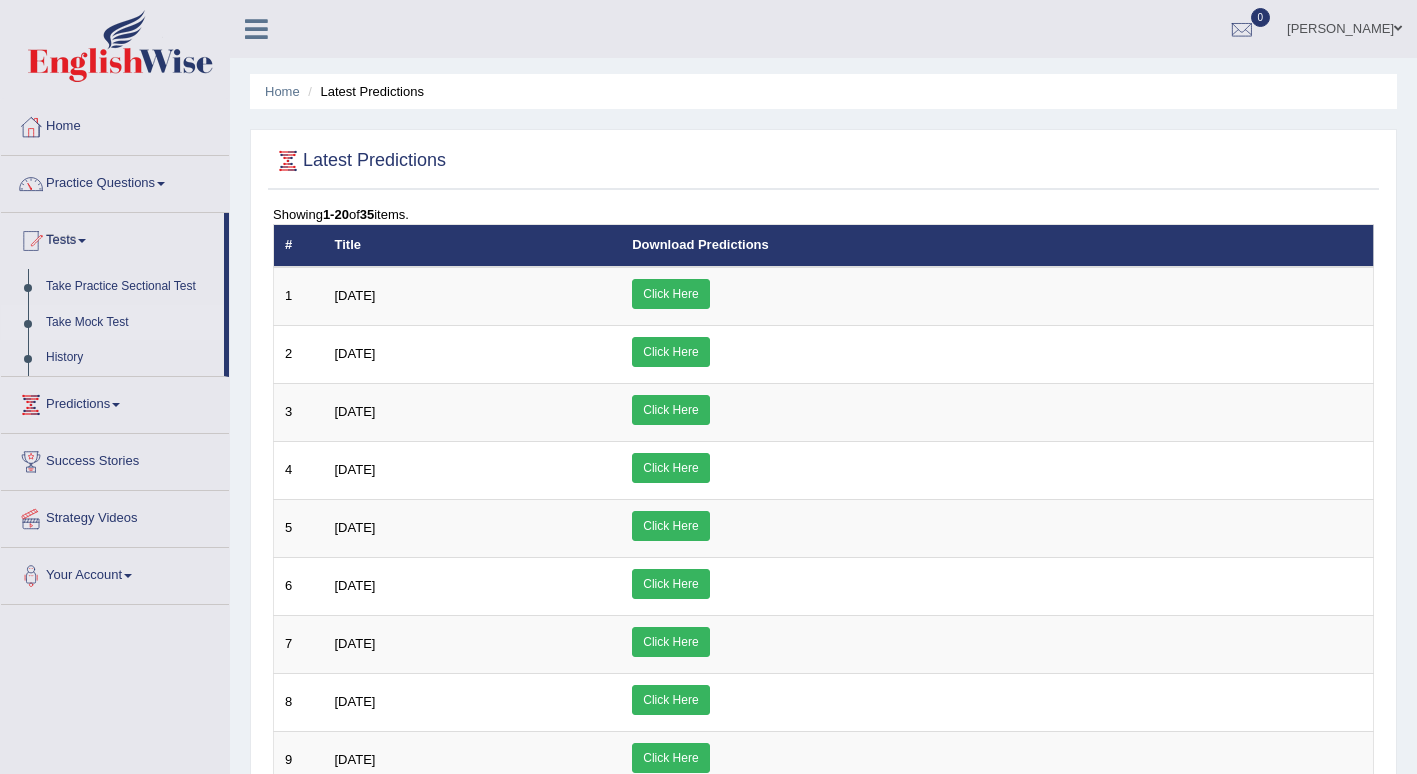 click on "Take Mock Test" at bounding box center (130, 323) 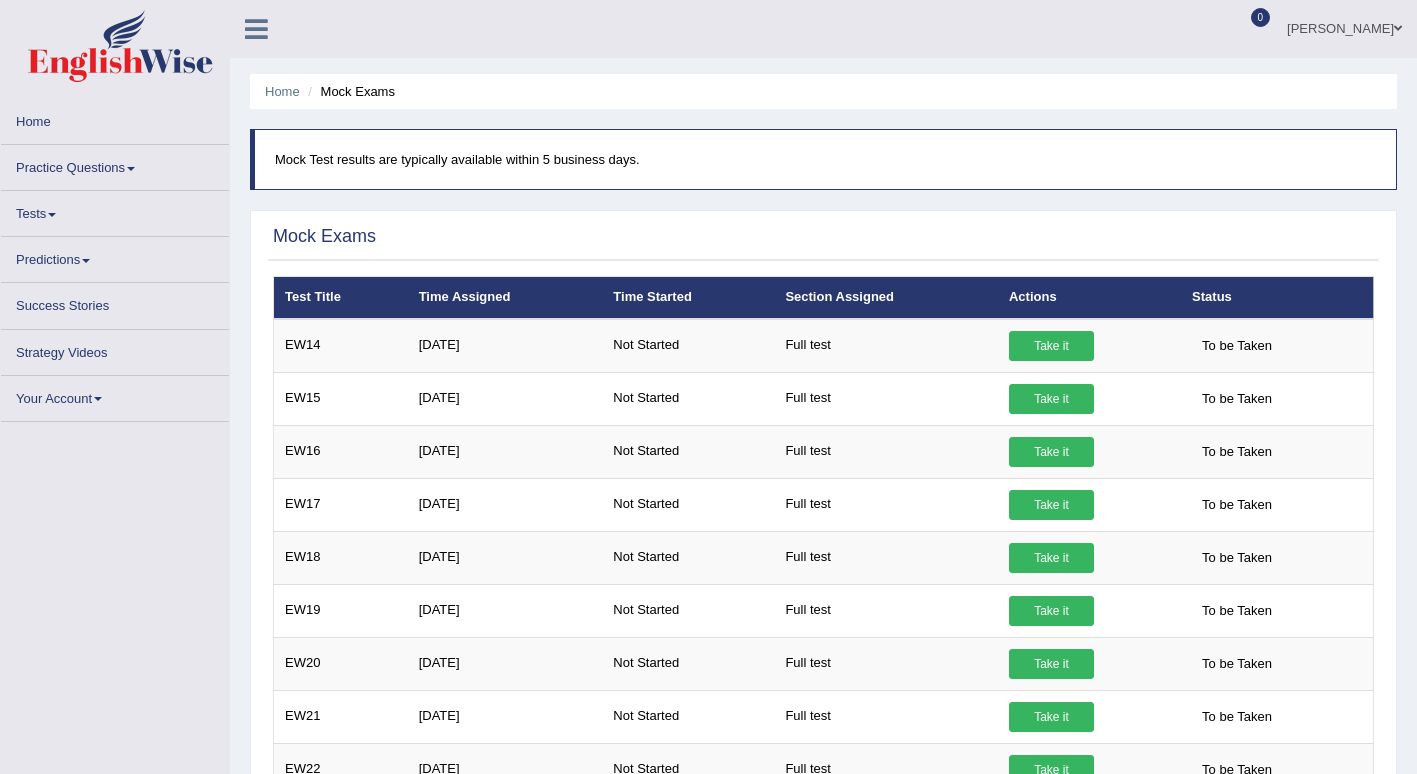 scroll, scrollTop: 0, scrollLeft: 0, axis: both 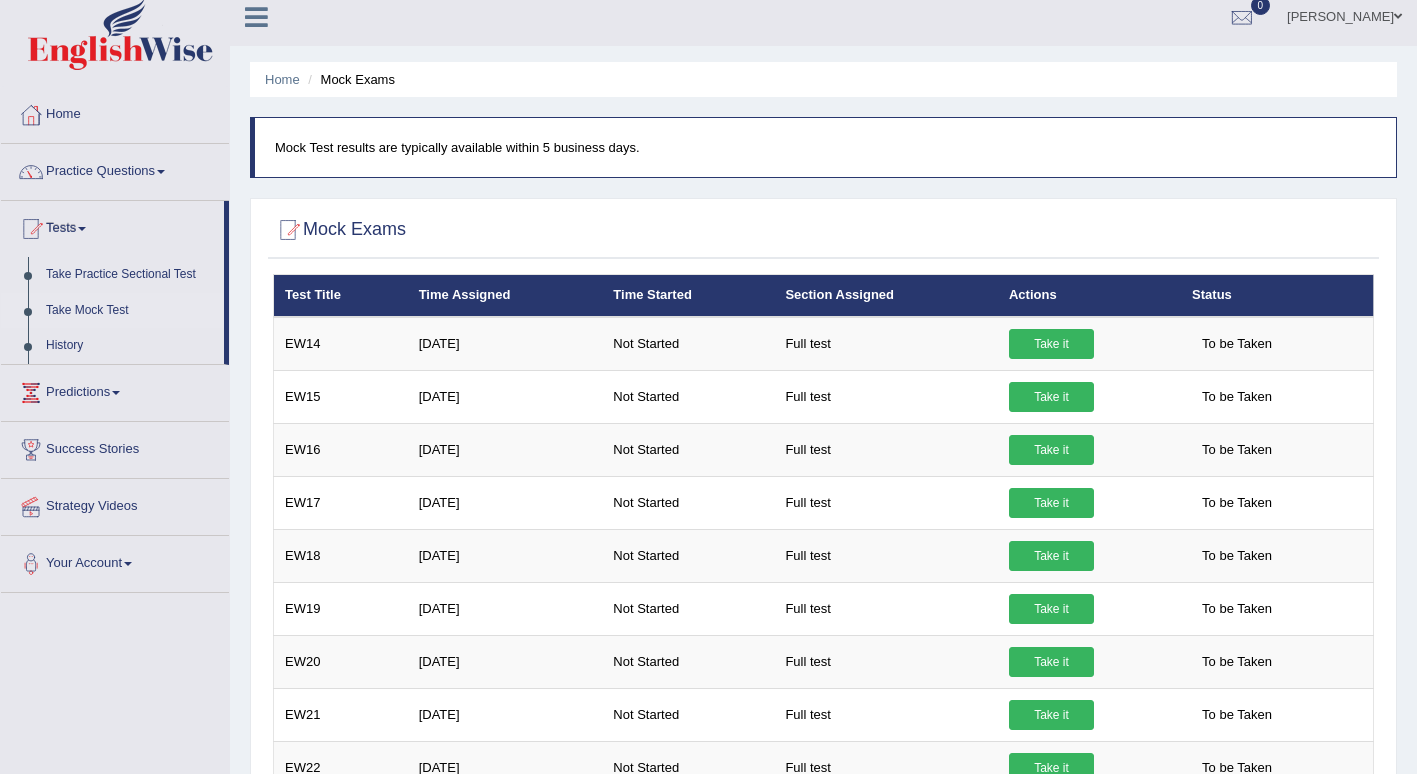click on "Predictions" at bounding box center [115, 390] 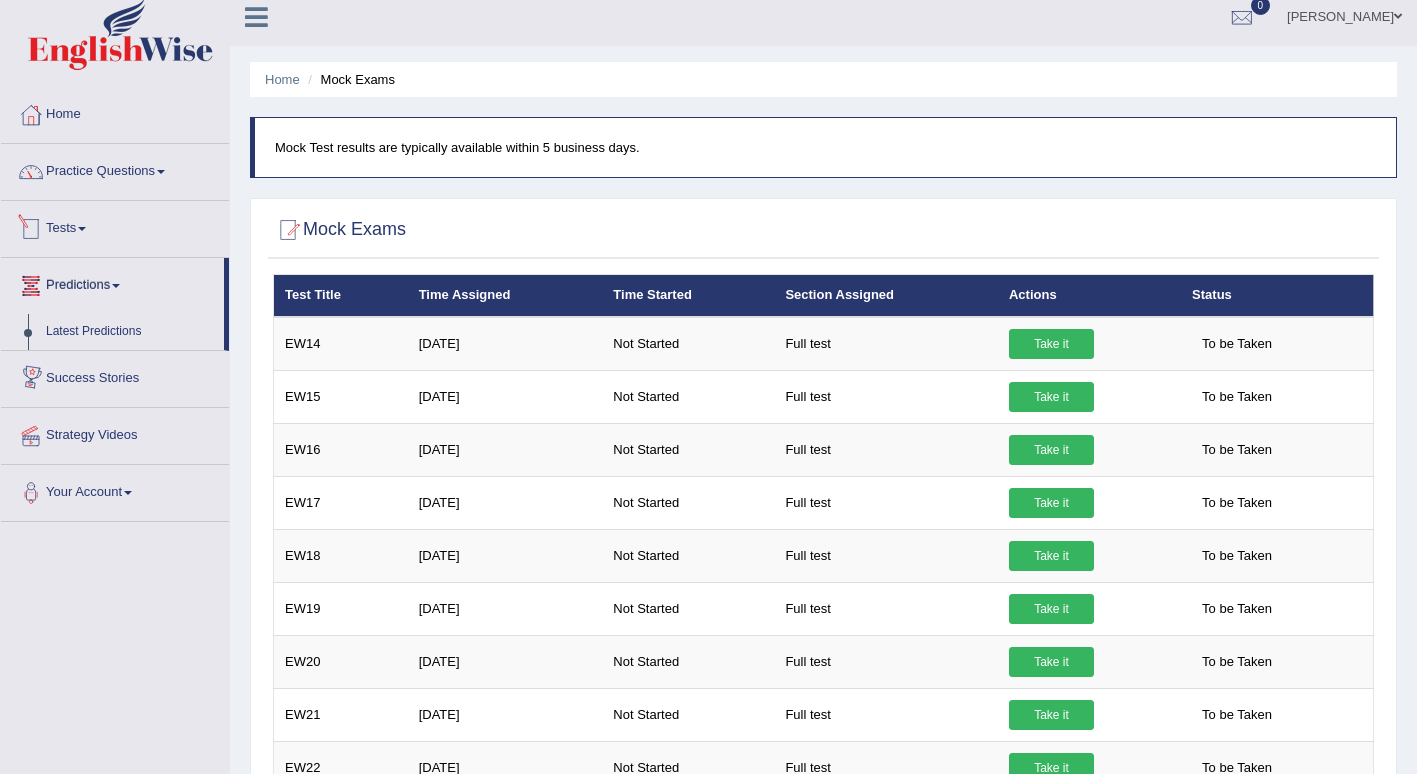 click on "Tests" at bounding box center (115, 226) 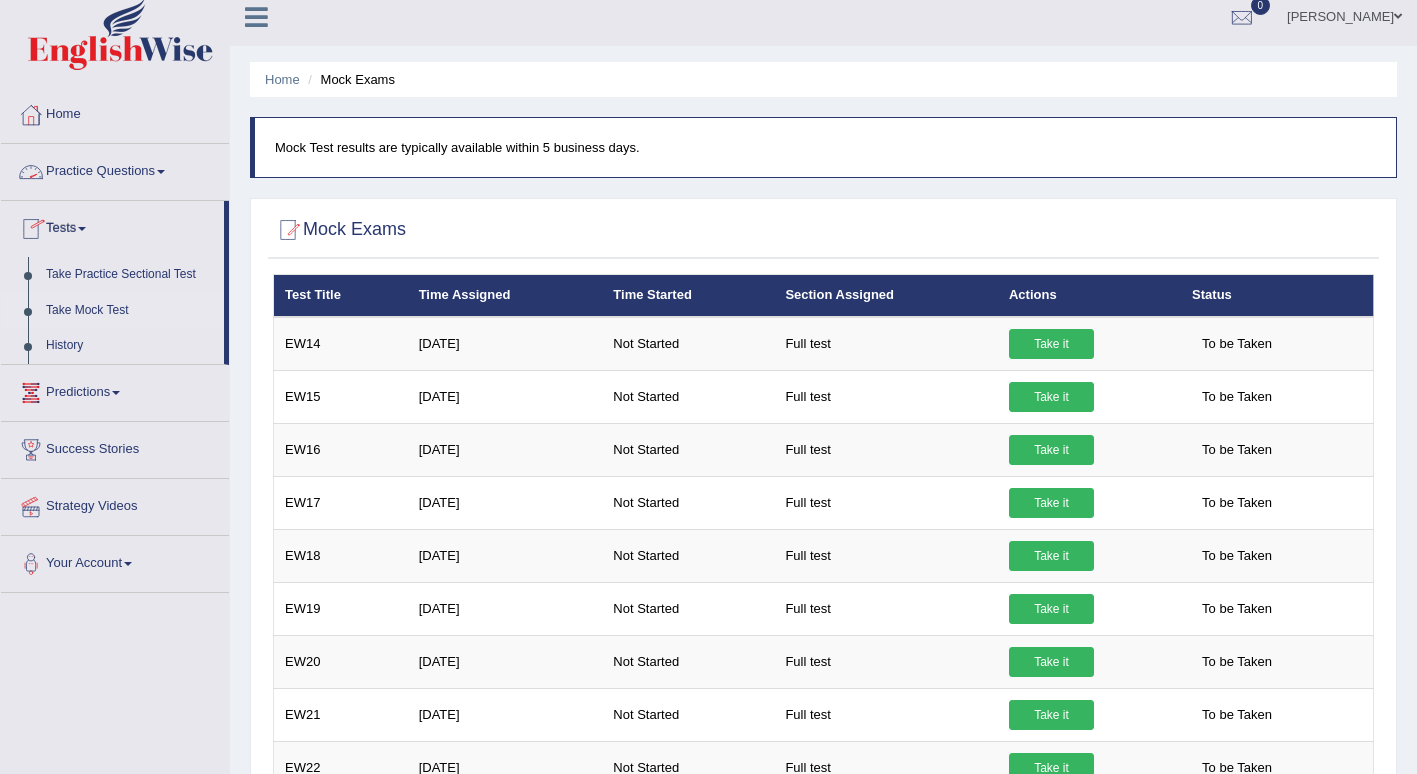 click on "Practice Questions" at bounding box center (115, 169) 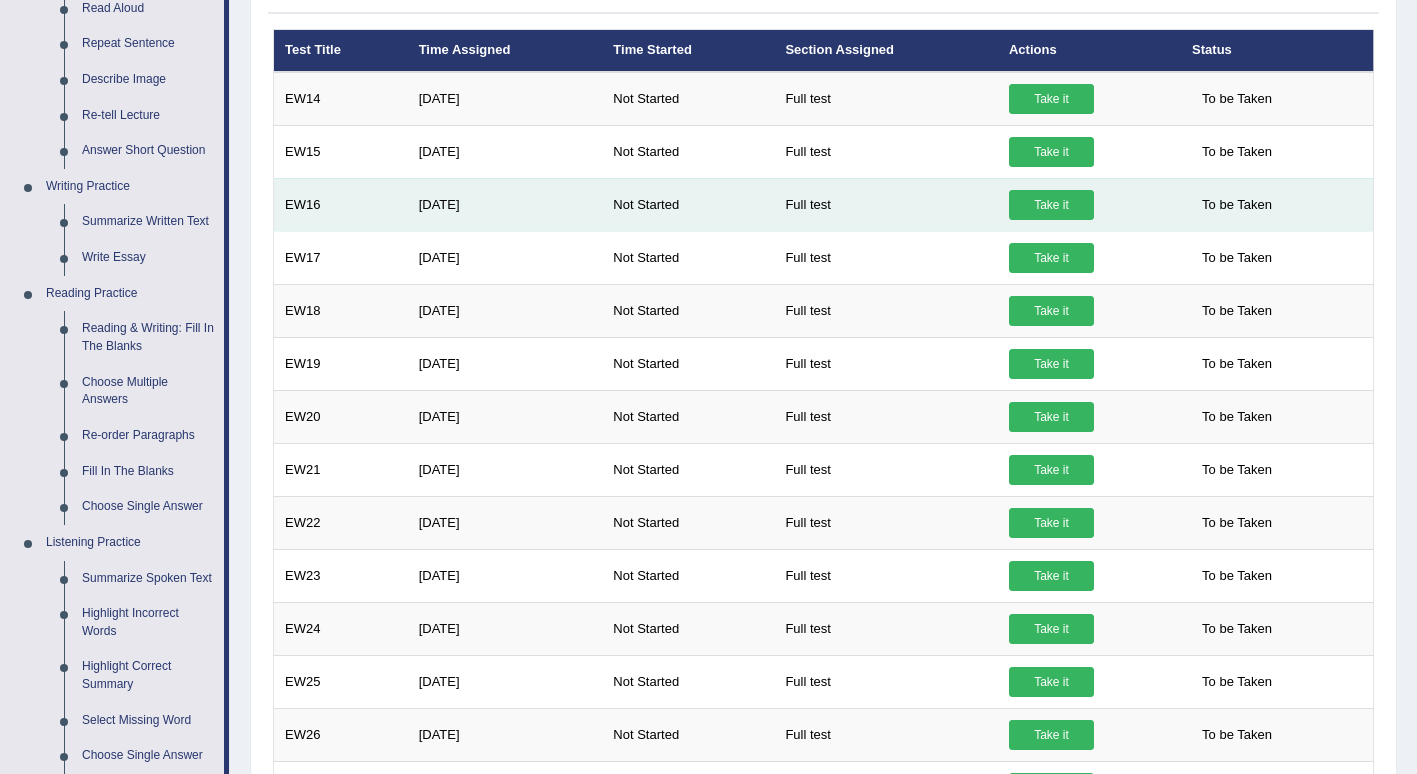 scroll, scrollTop: 4, scrollLeft: 0, axis: vertical 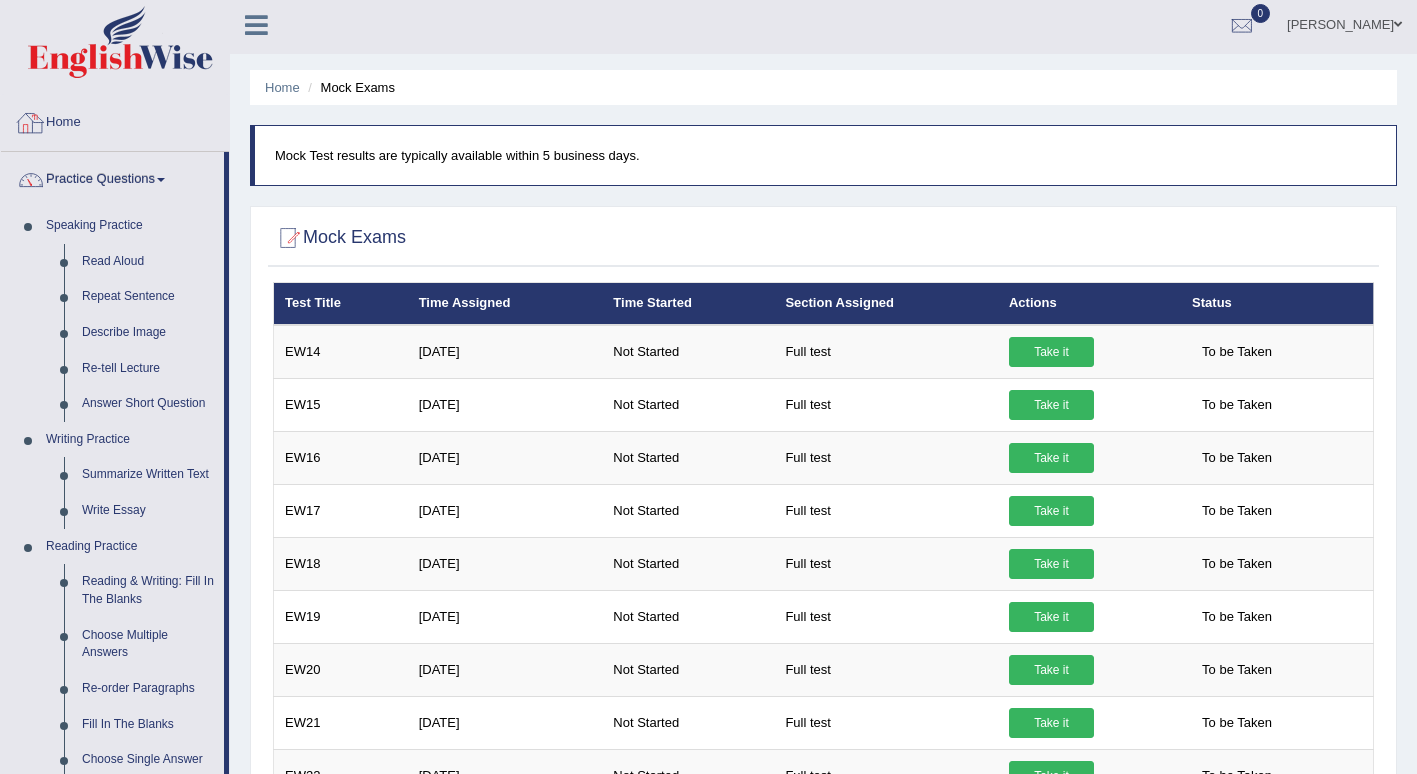click on "Home" at bounding box center (115, 120) 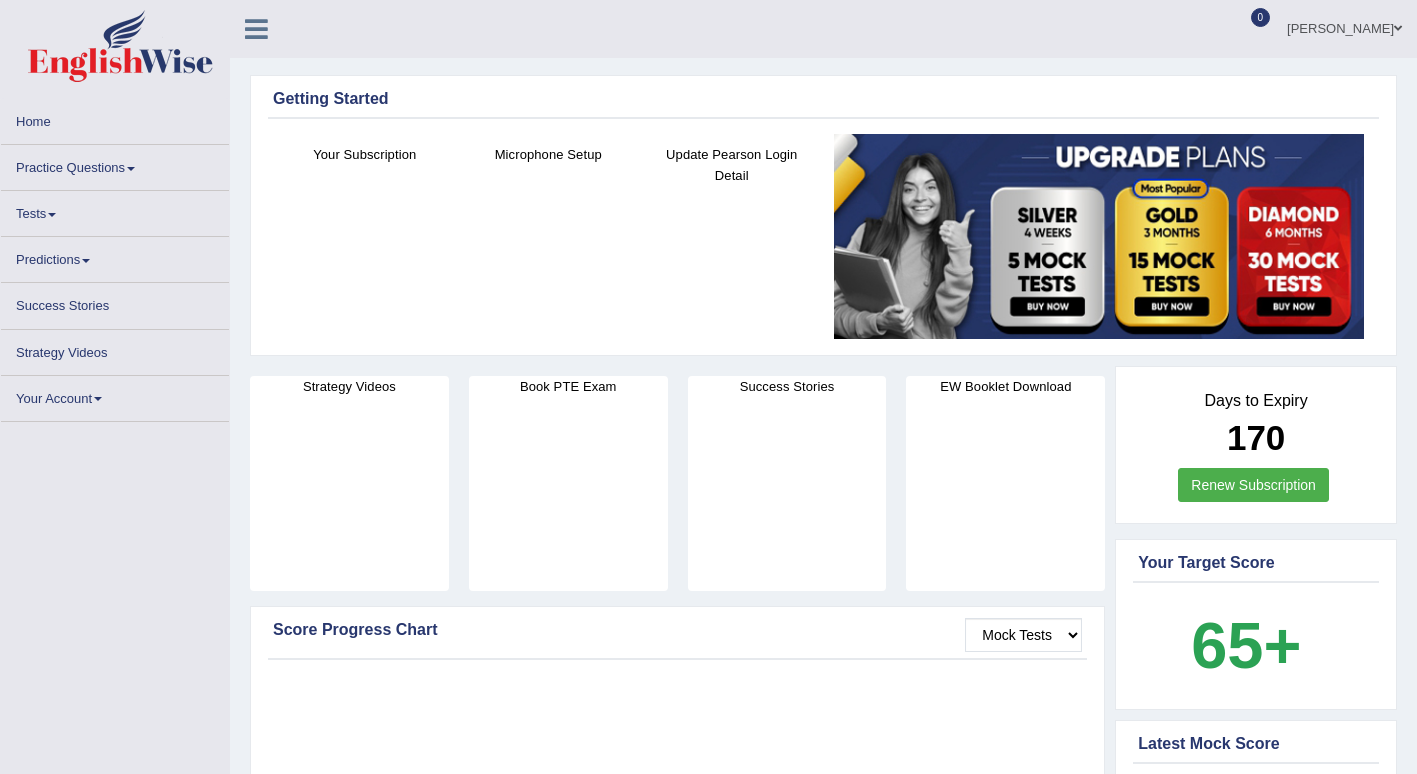 scroll, scrollTop: 0, scrollLeft: 0, axis: both 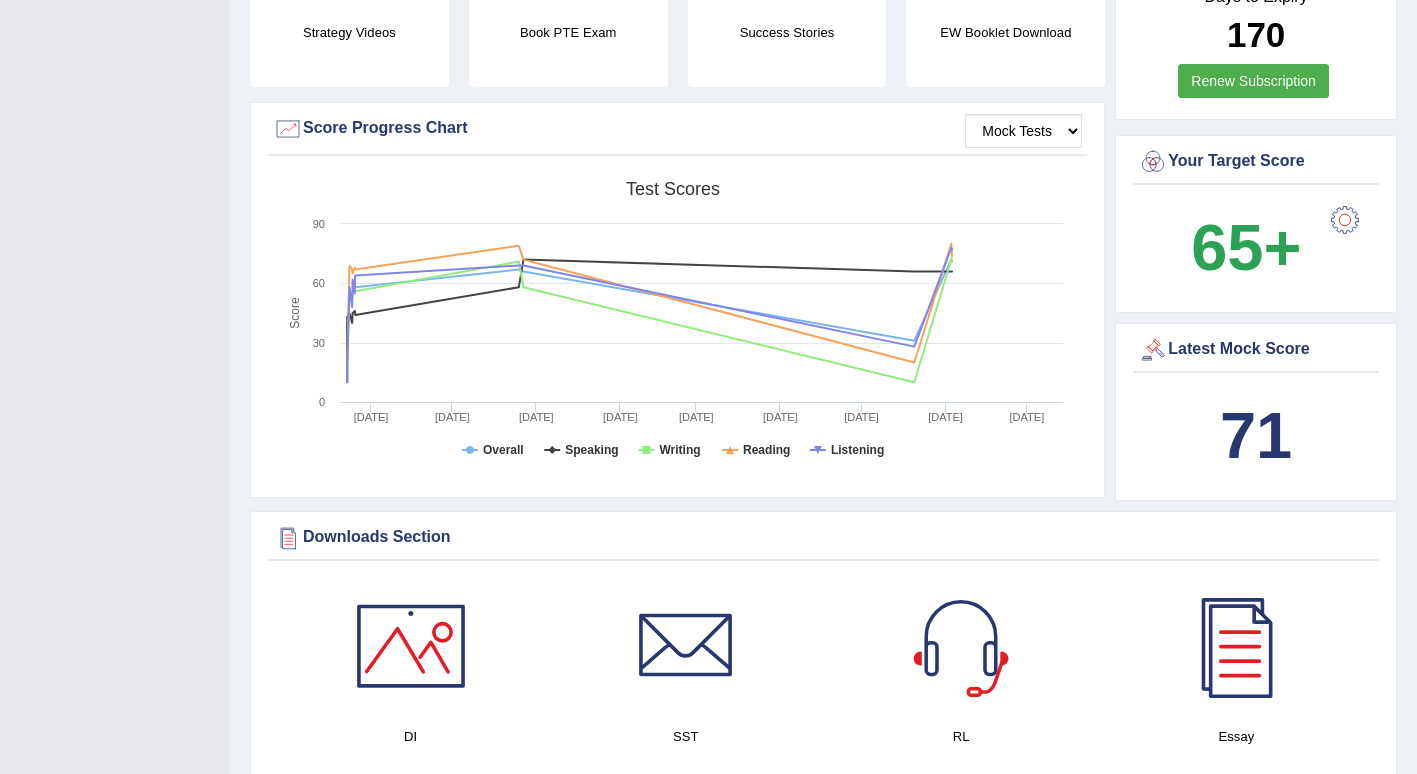 click on "Latest Mock Score" at bounding box center (1256, 350) 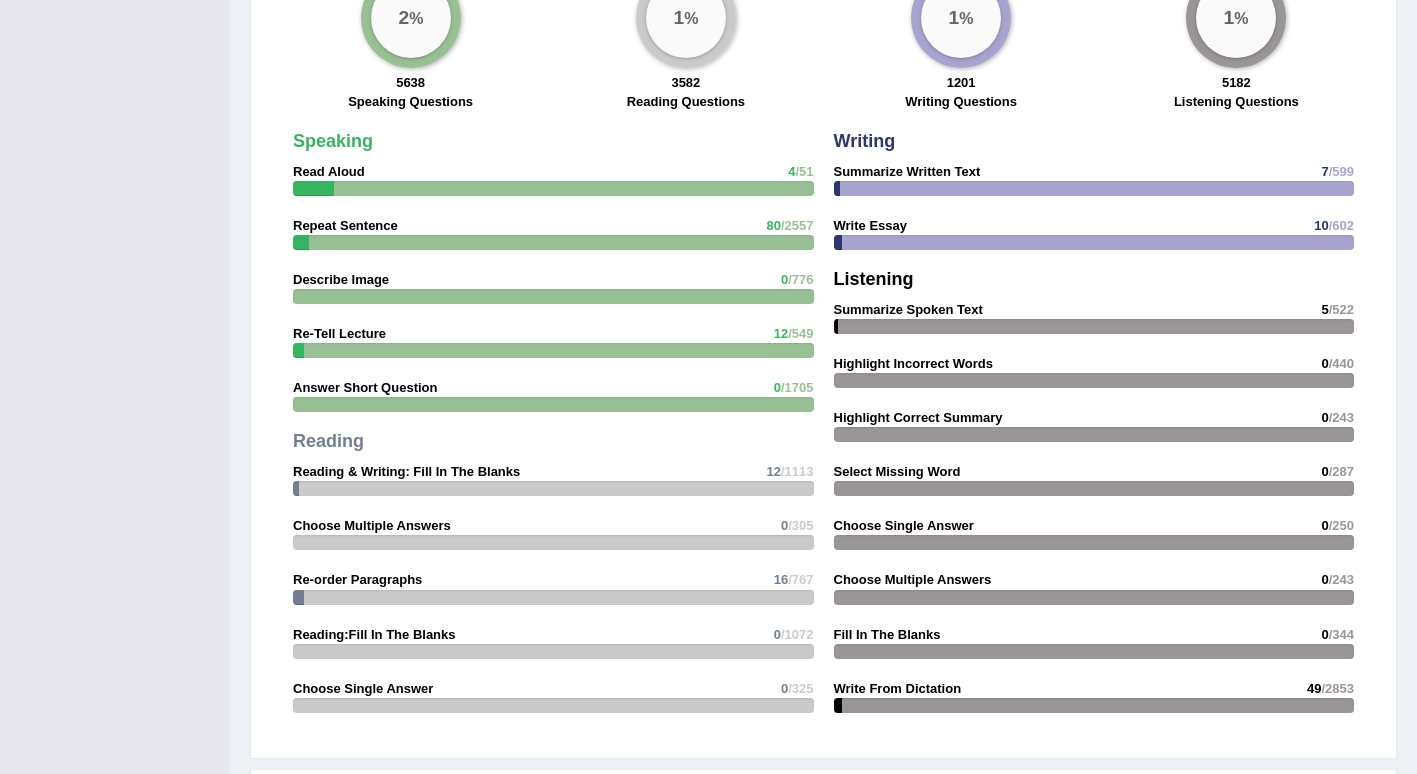 scroll, scrollTop: 1600, scrollLeft: 0, axis: vertical 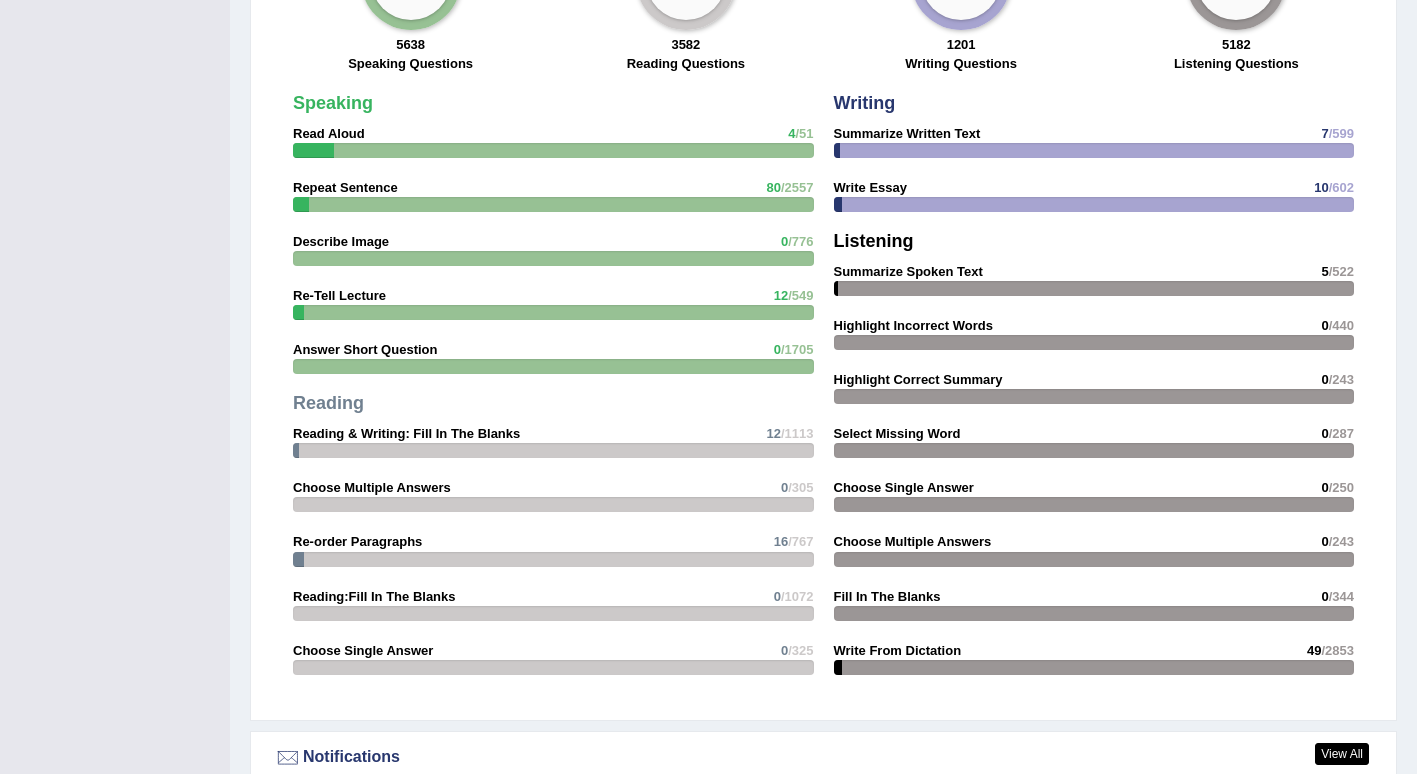 click on "Speaking
Read Aloud
4 /51
Repeat Sentence
80 /2557
Describe Image
0 /776
Re-Tell Lecture
12 /549
Answer Short Question
0 /1705
Reading
Reading & Writing: Fill In The Blanks
12 /1113
Choose Multiple Answers
0 /305
Re-order Paragraphs
16 /767
0 /1072 0" at bounding box center (553, 389) 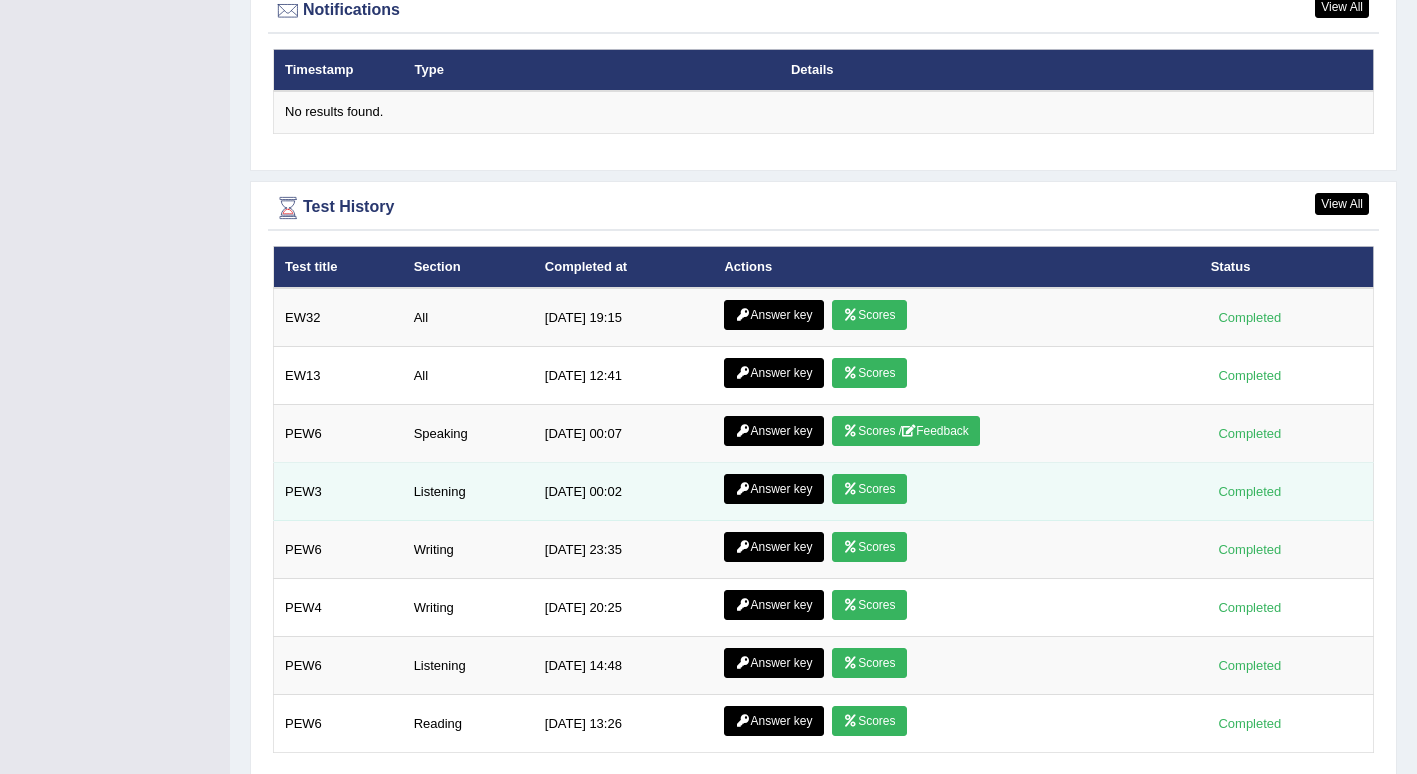 scroll, scrollTop: 2323, scrollLeft: 0, axis: vertical 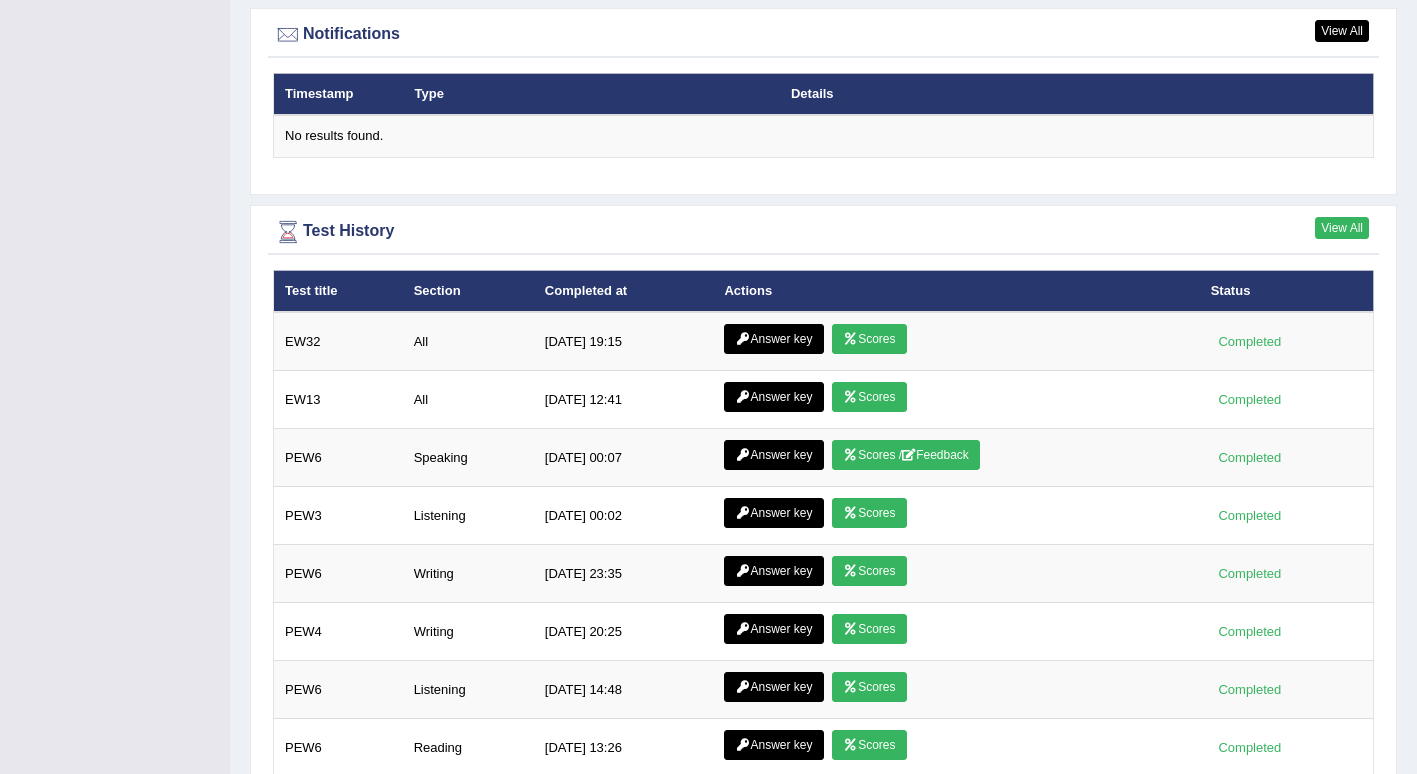 click on "View All" at bounding box center (1342, 228) 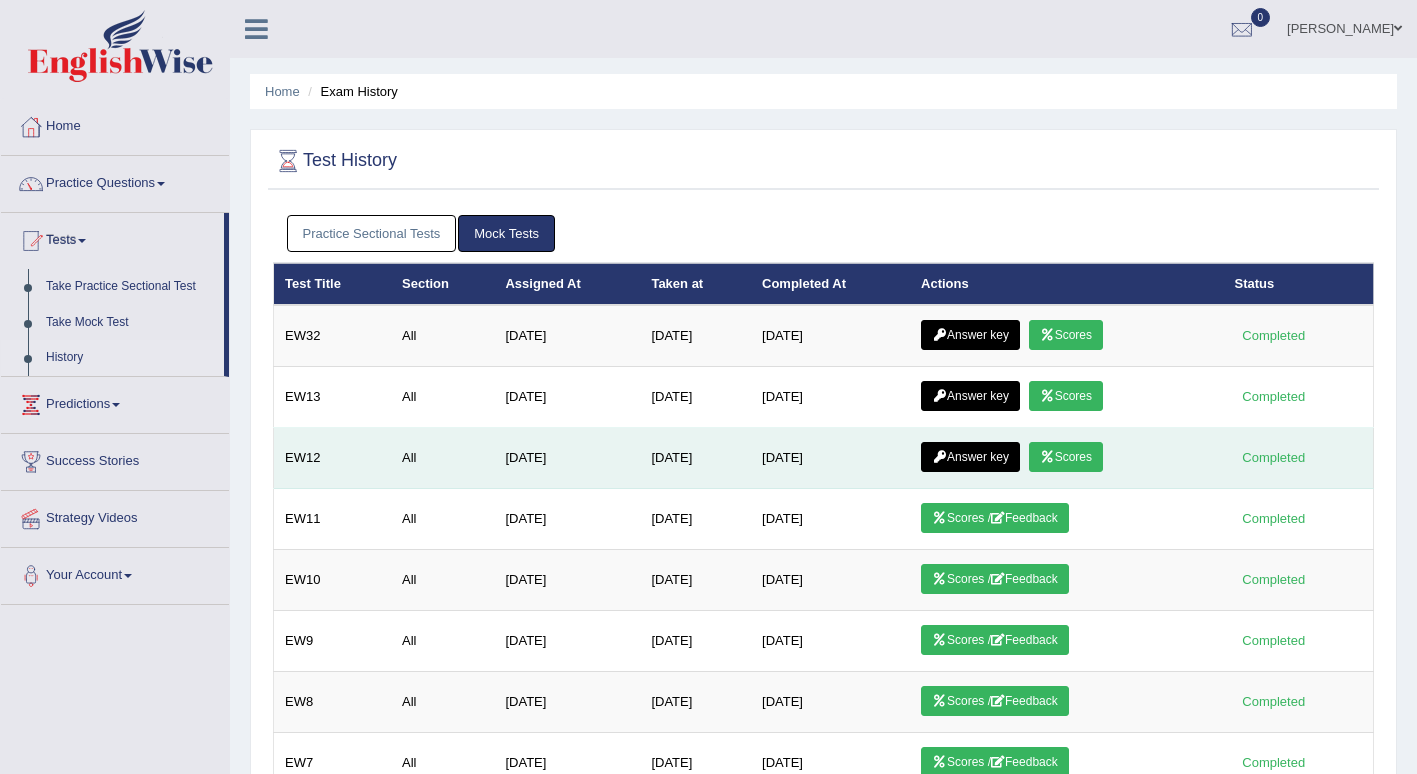 scroll, scrollTop: 0, scrollLeft: 0, axis: both 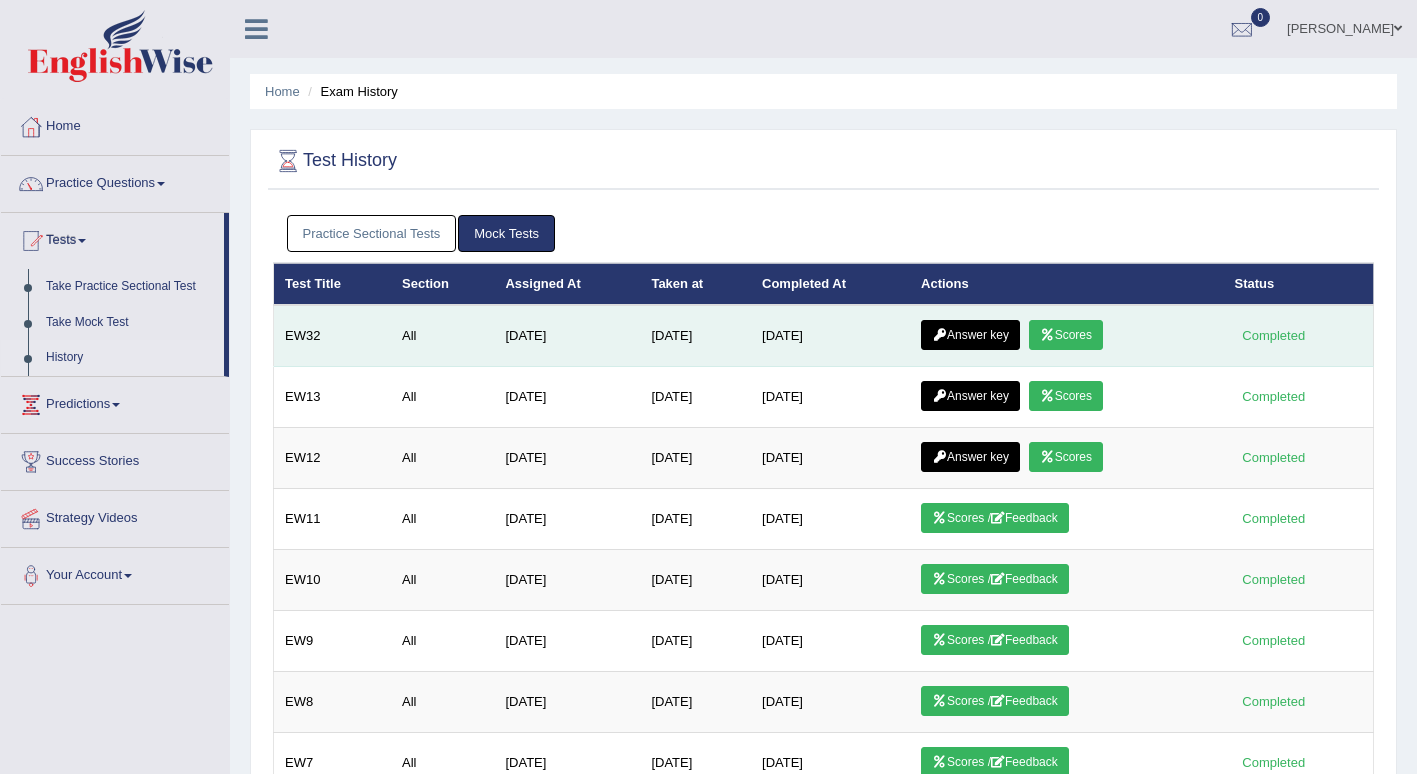 click on "Completed" at bounding box center [1274, 335] 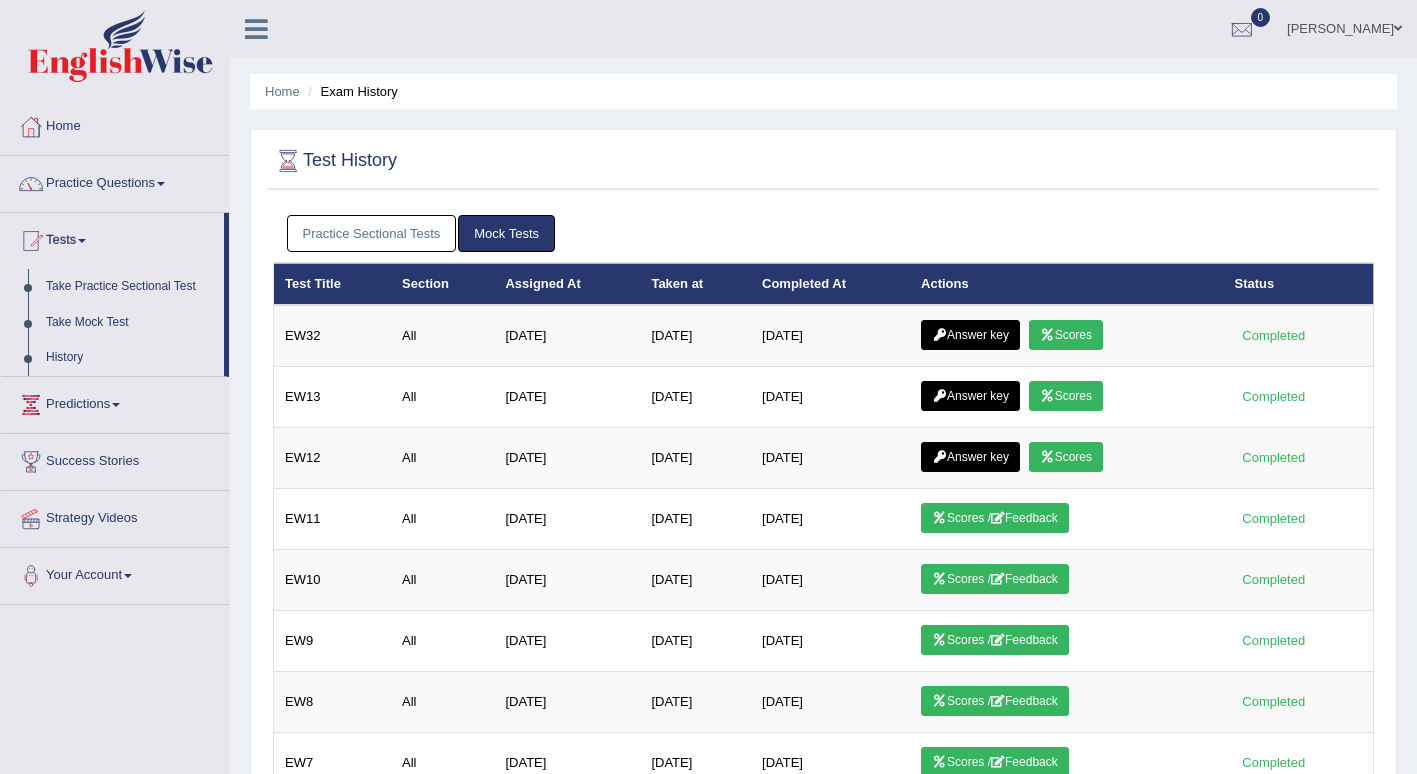 click on "Mock Tests" at bounding box center [506, 233] 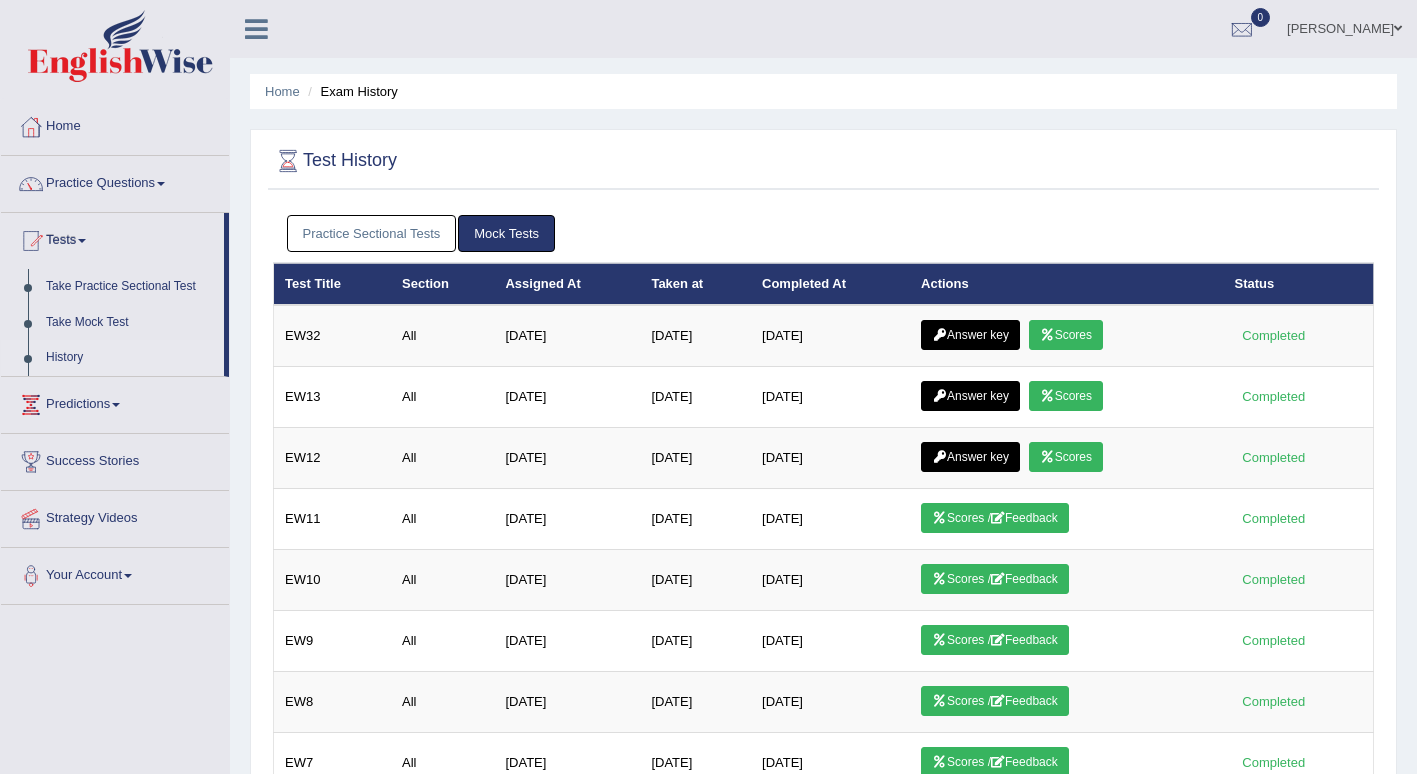click on "Mock Tests" at bounding box center (506, 233) 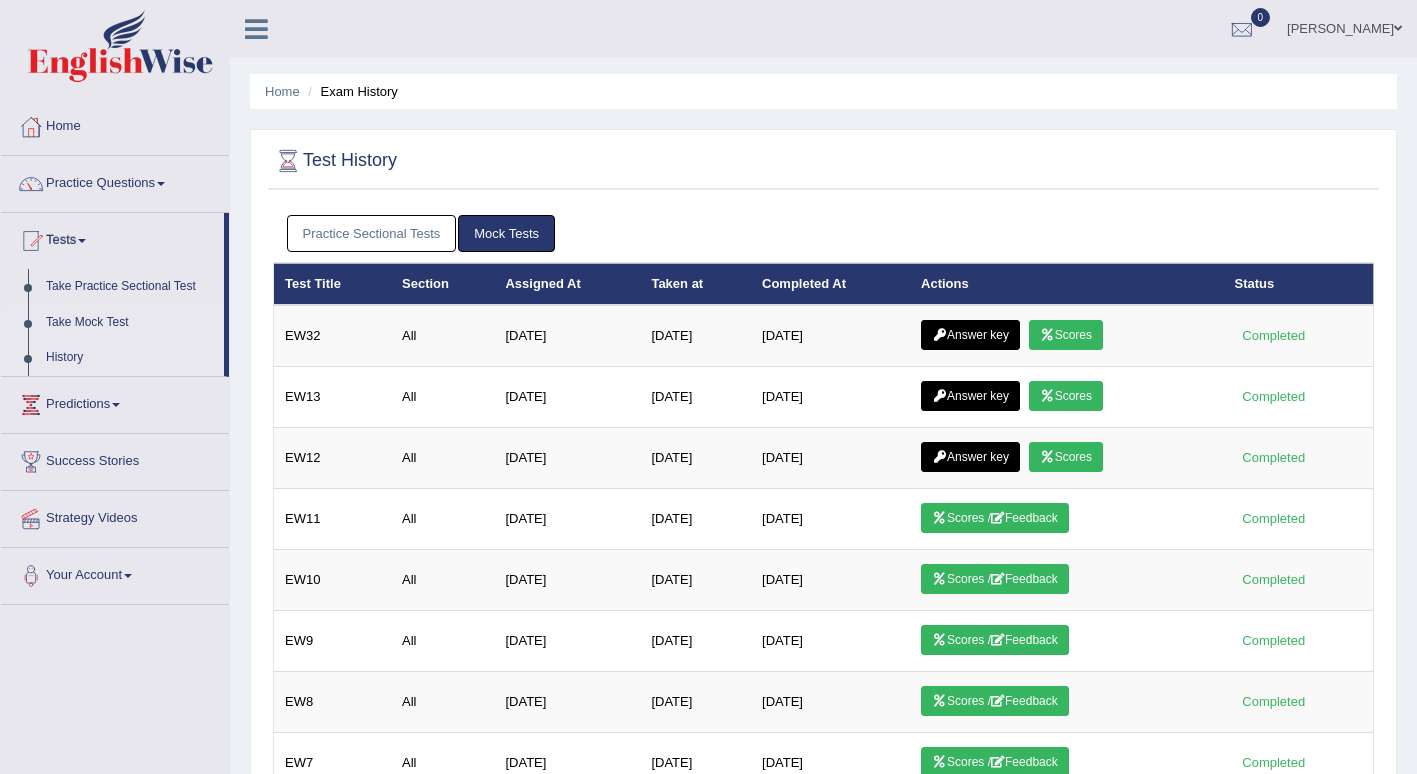 click on "Take Mock Test" at bounding box center [130, 323] 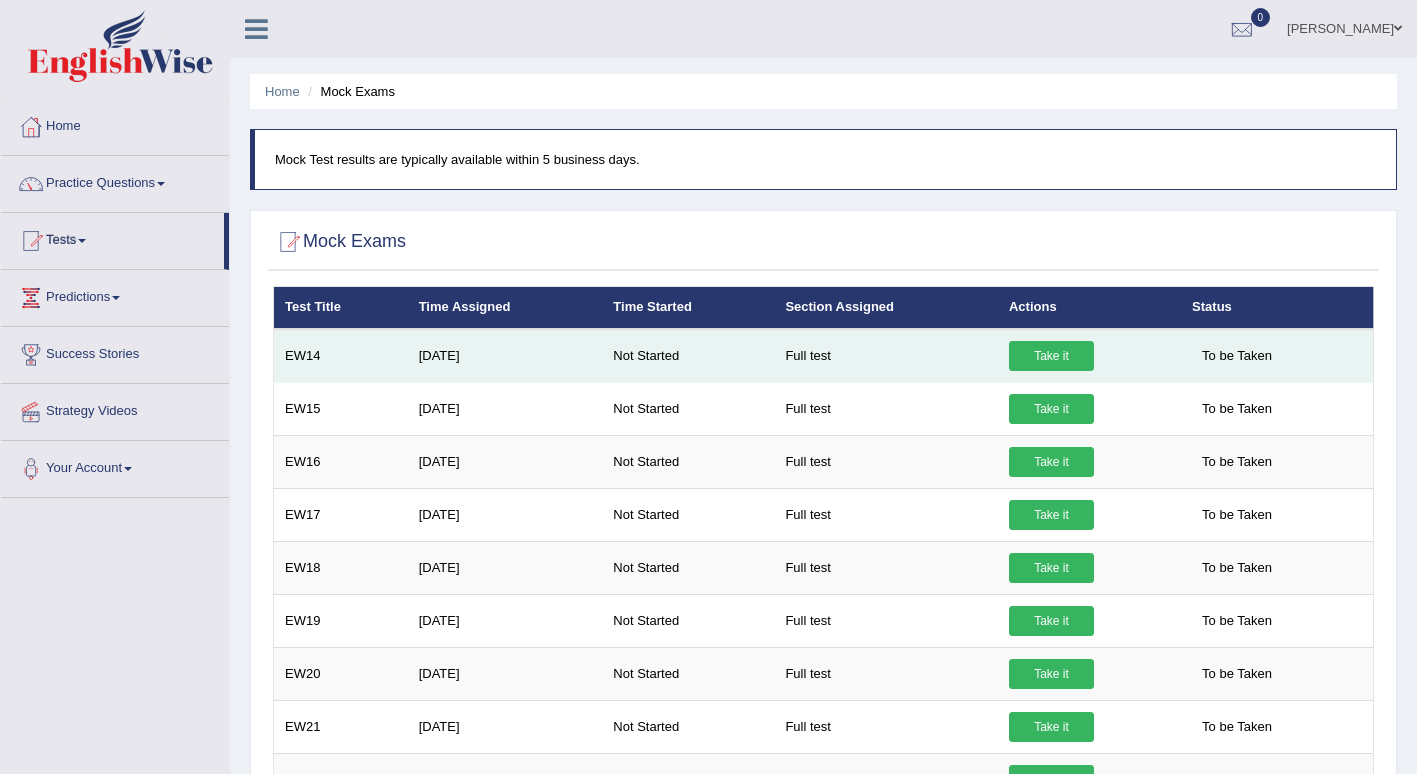 scroll, scrollTop: 0, scrollLeft: 0, axis: both 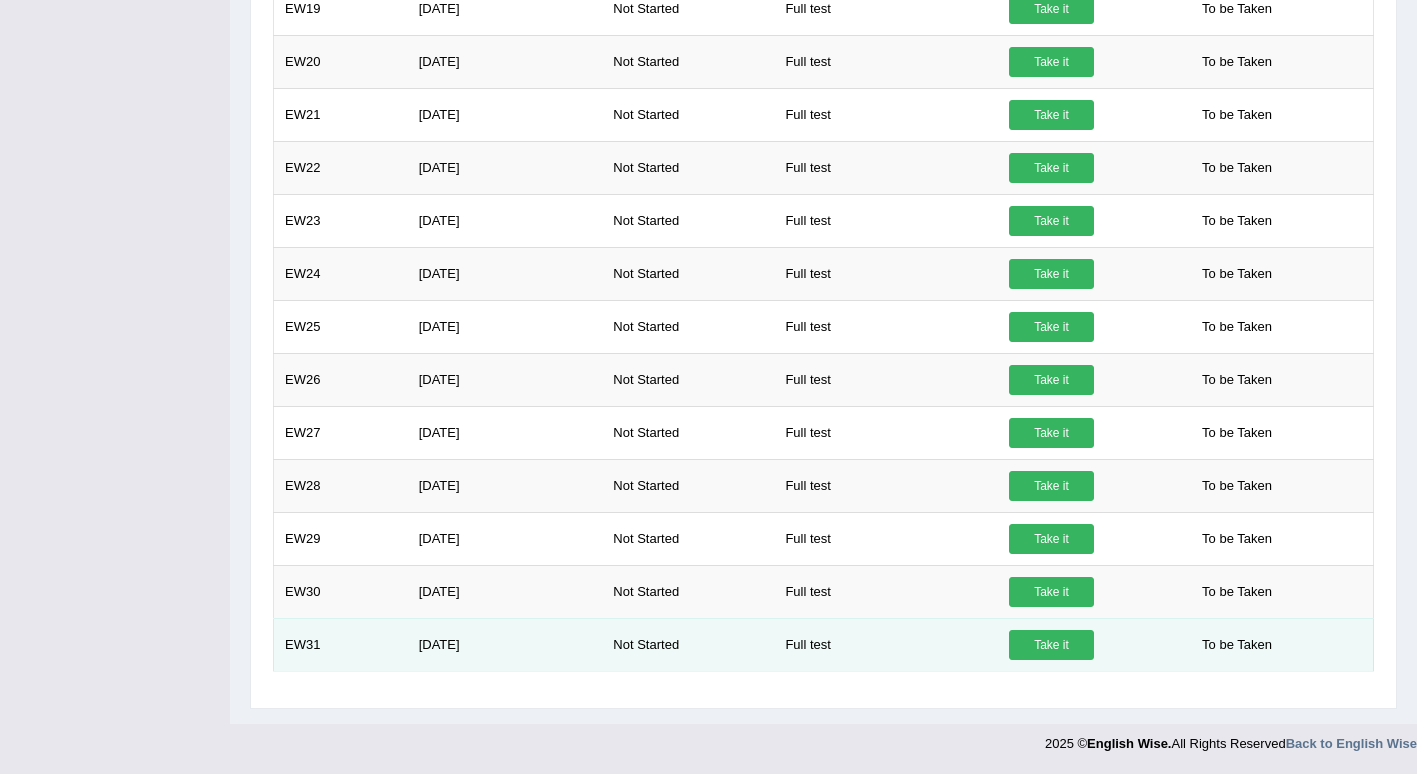 click on "Take it" at bounding box center (1051, 645) 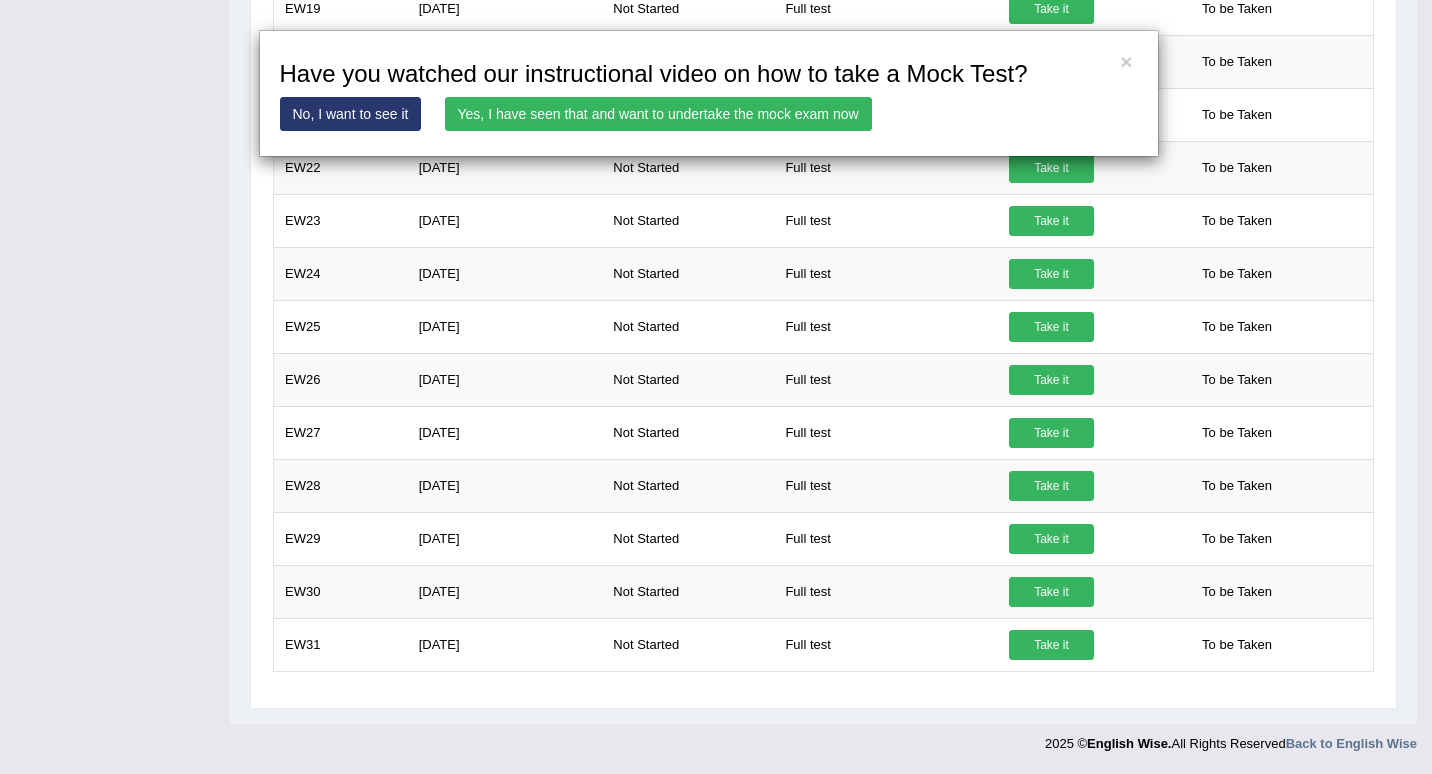 click on "No, I want to see it" at bounding box center [351, 114] 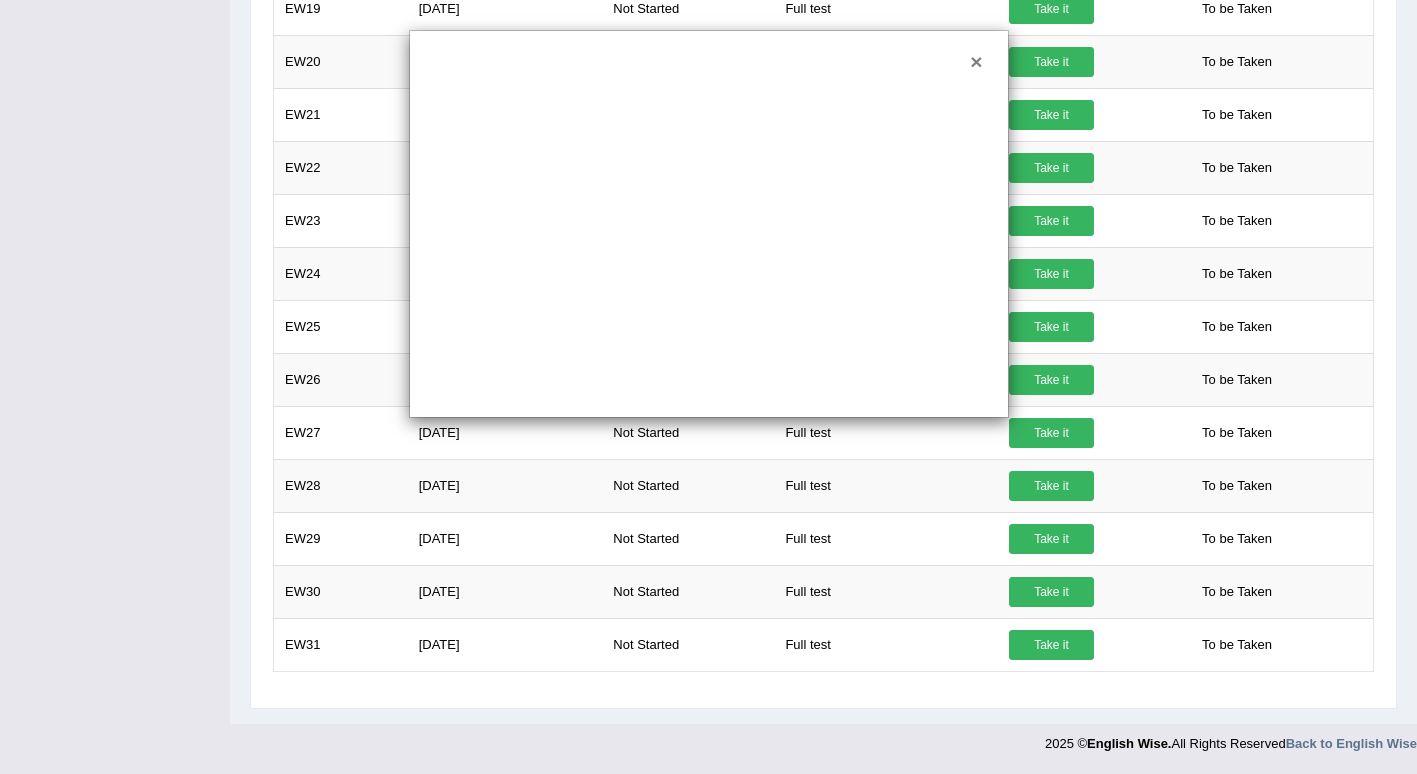 click on "×" at bounding box center (976, 61) 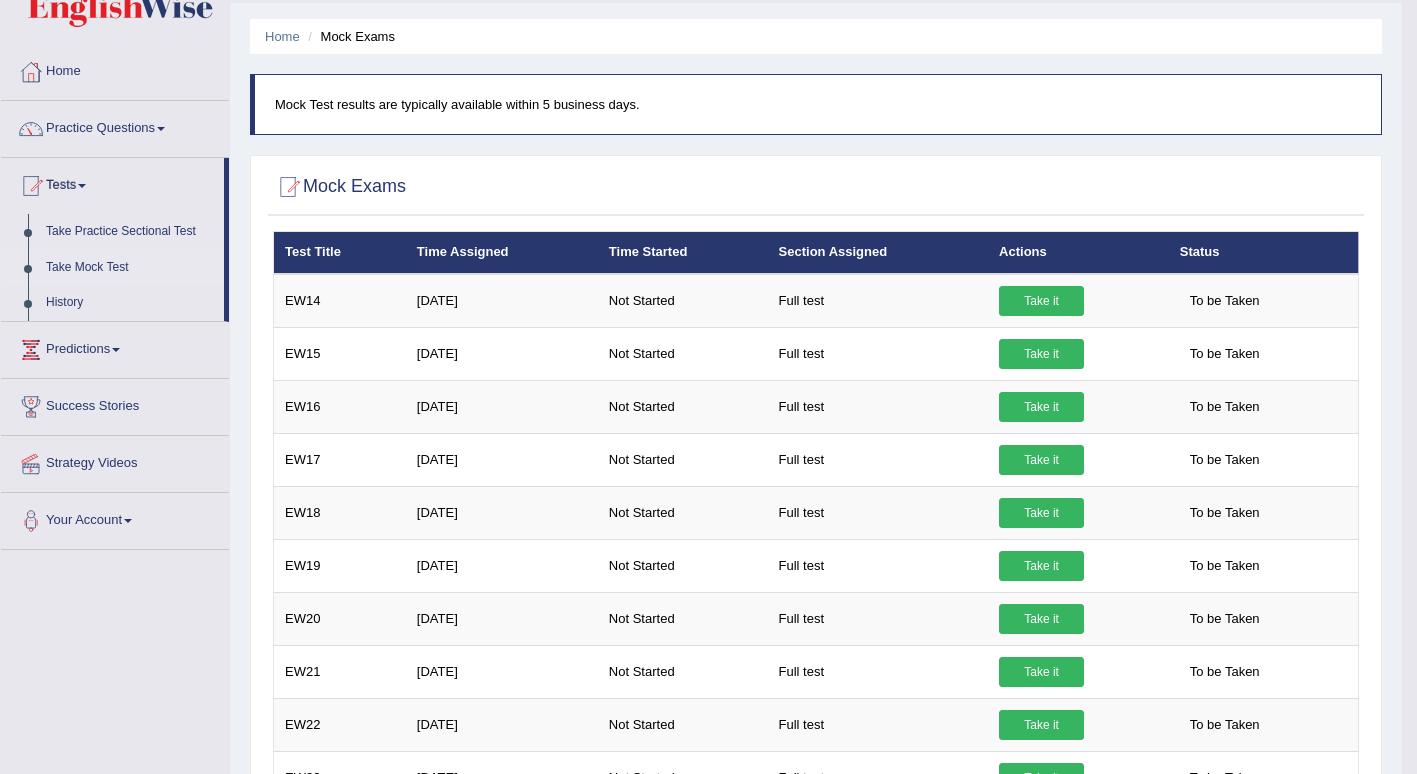 scroll, scrollTop: 0, scrollLeft: 0, axis: both 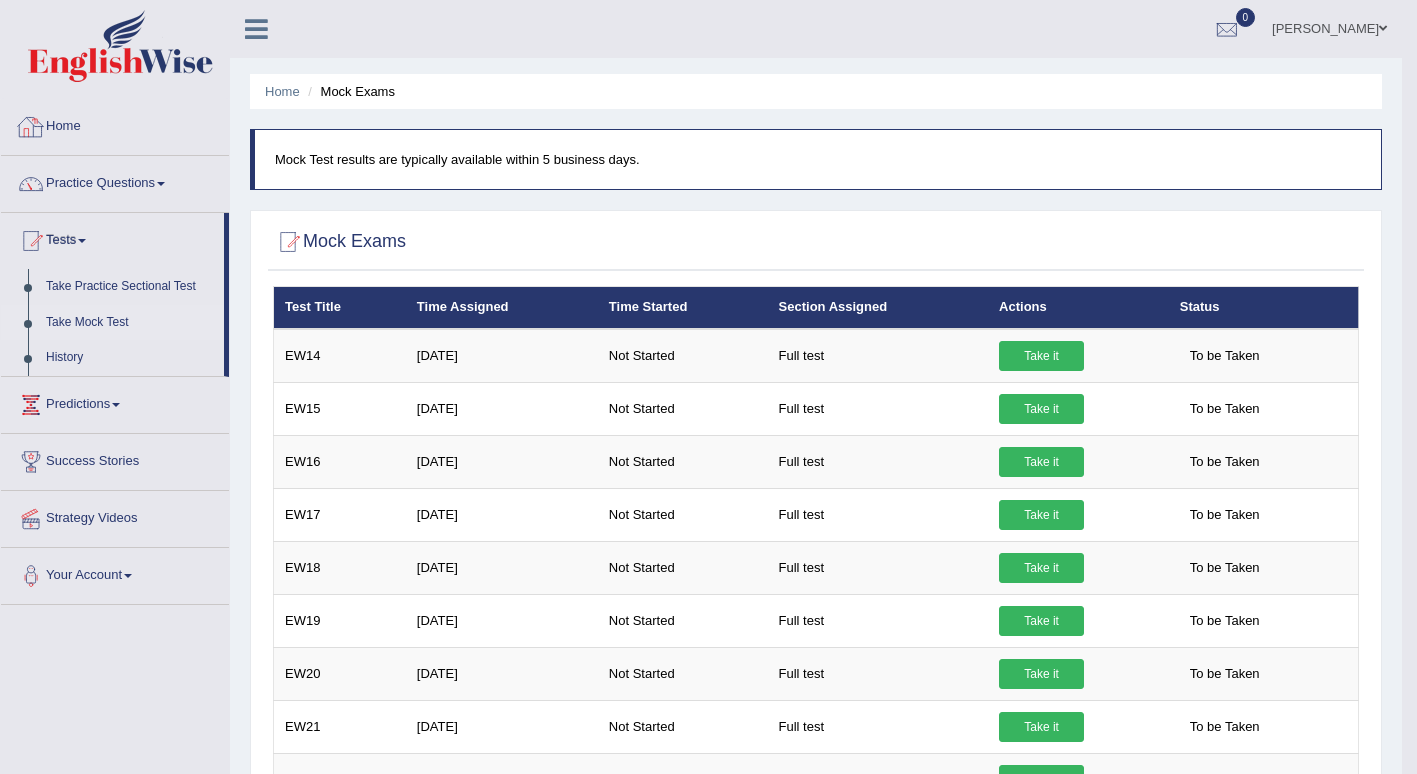 click on "Home" at bounding box center [115, 124] 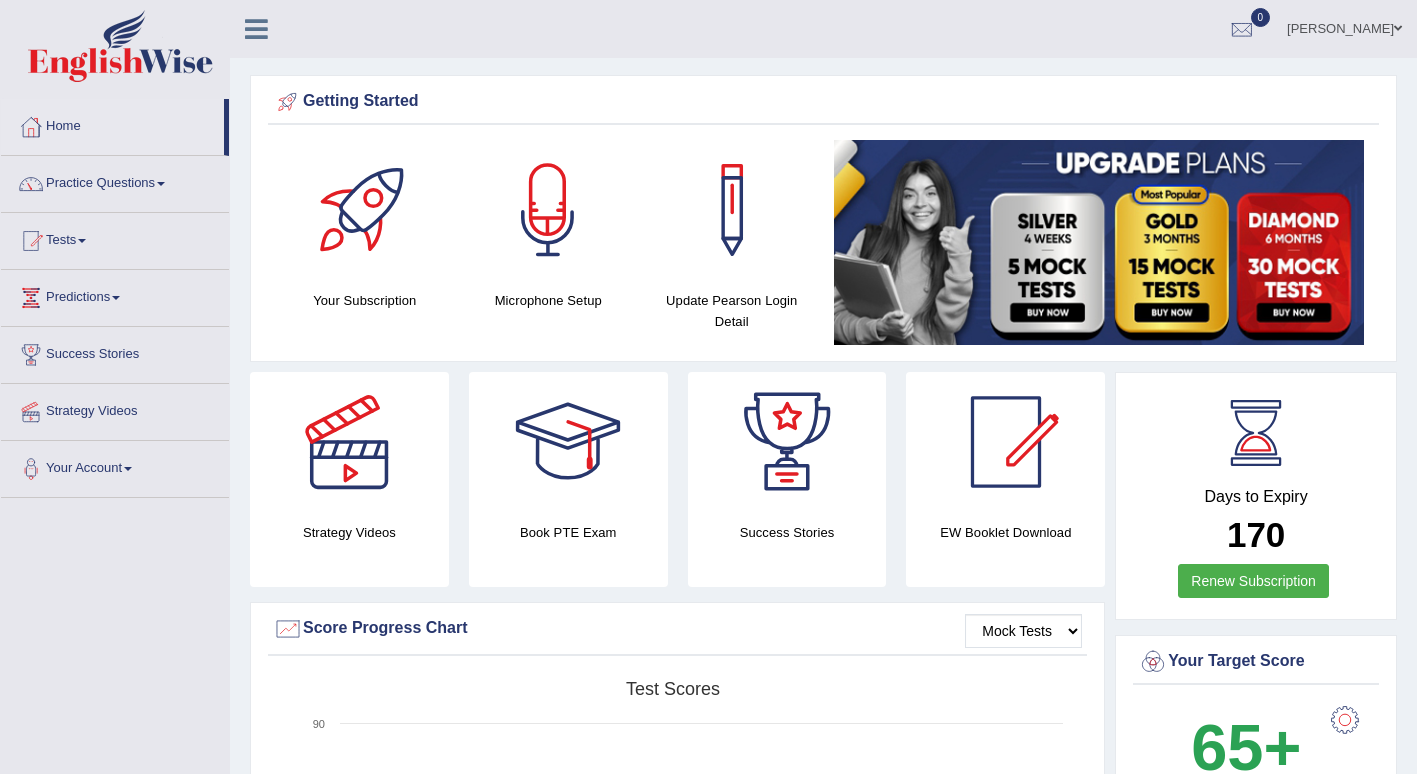 scroll, scrollTop: 0, scrollLeft: 0, axis: both 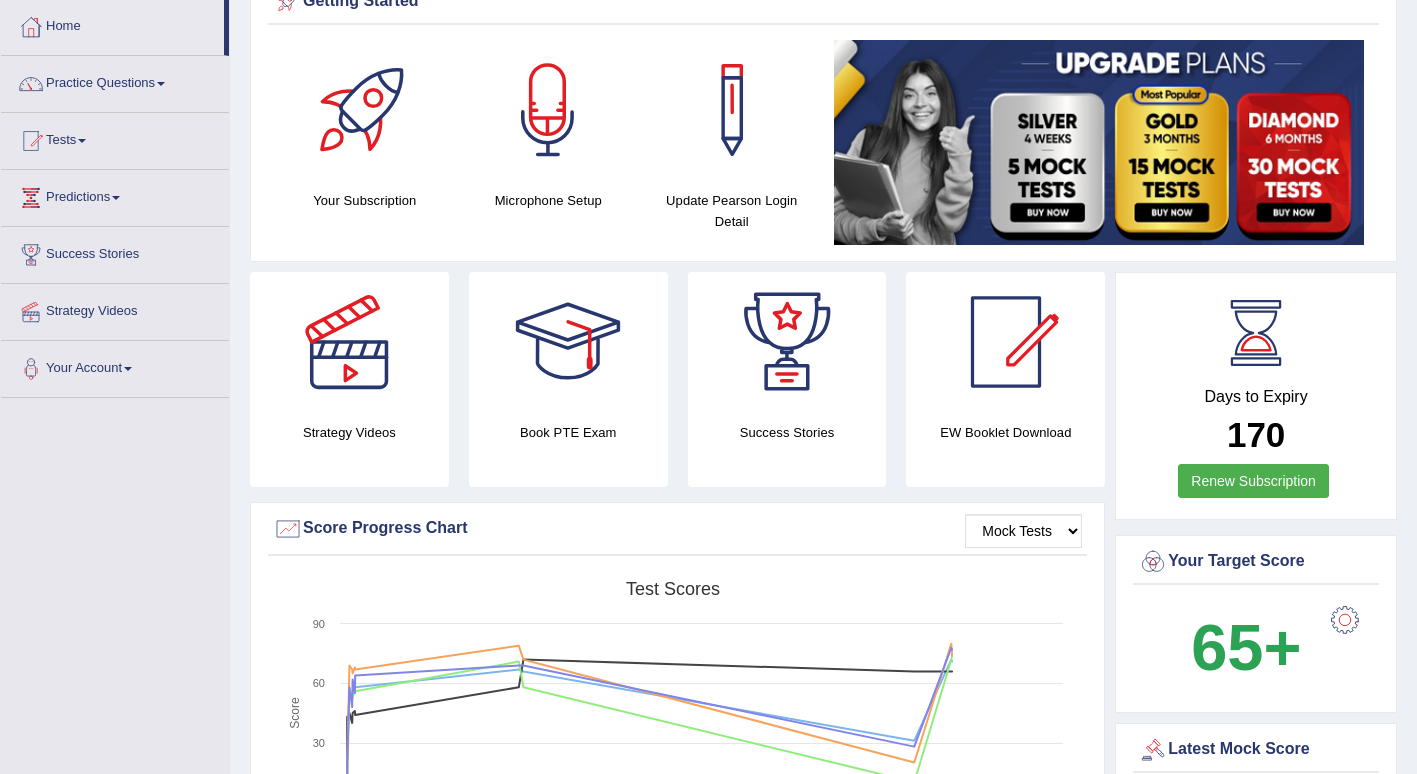 click at bounding box center (568, 342) 